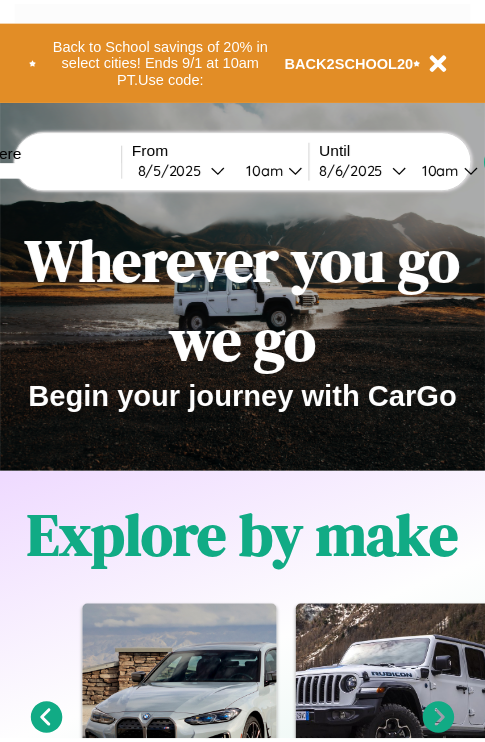 scroll, scrollTop: 0, scrollLeft: 0, axis: both 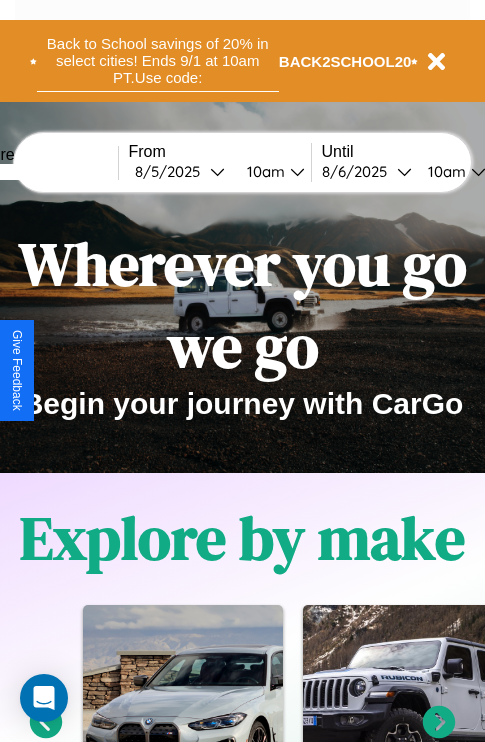 click on "Back to School savings of 20% in select cities! Ends 9/1 at 10am PT.  Use code:" at bounding box center [158, 61] 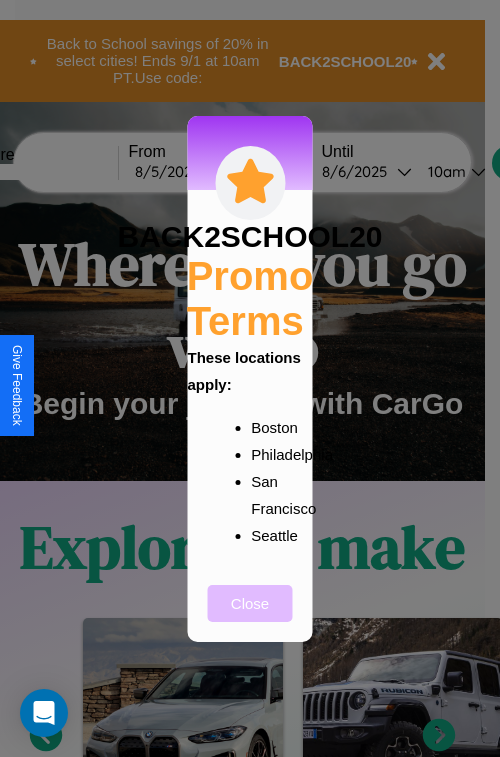 click on "Close" at bounding box center [250, 603] 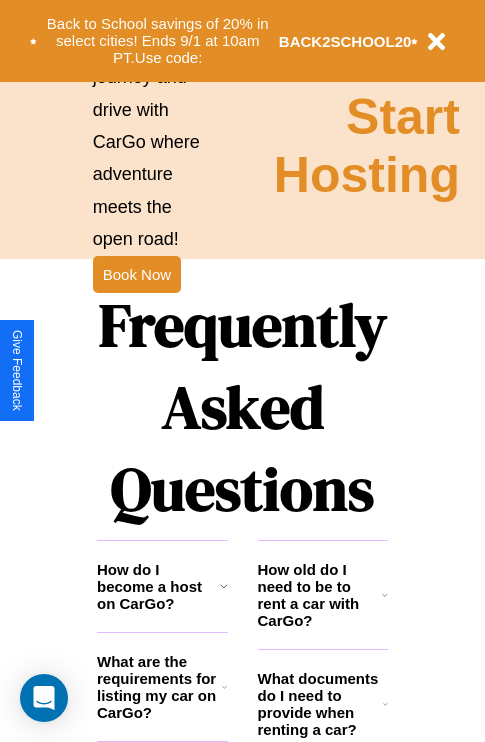 scroll, scrollTop: 2423, scrollLeft: 0, axis: vertical 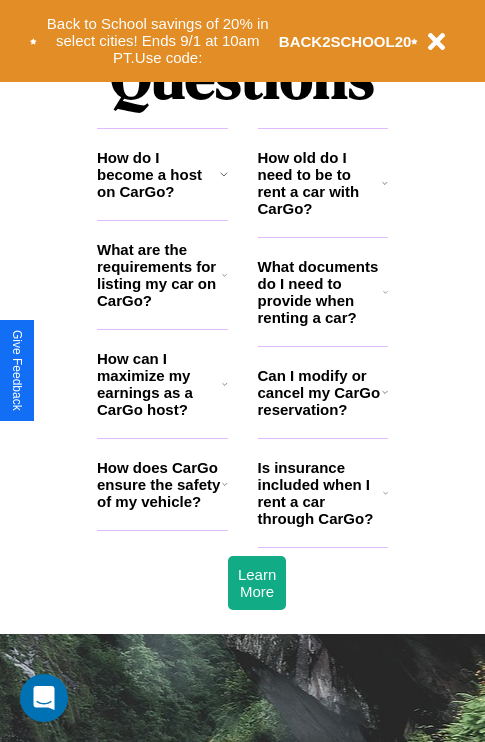 click 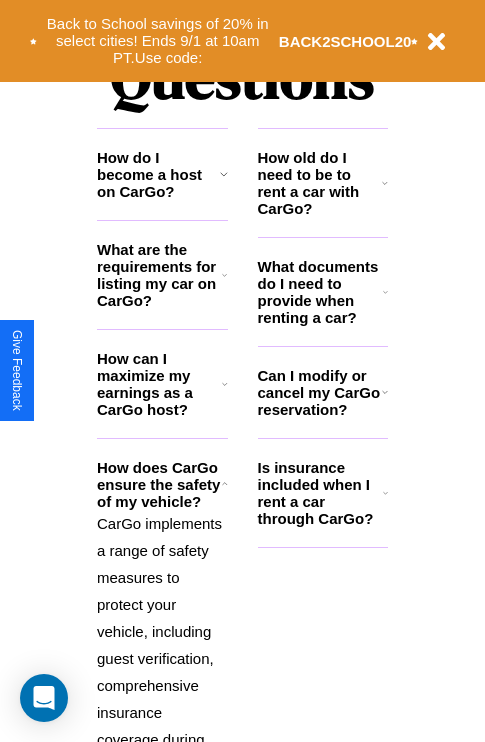 click on "How do I become a host on CarGo?" at bounding box center [158, 174] 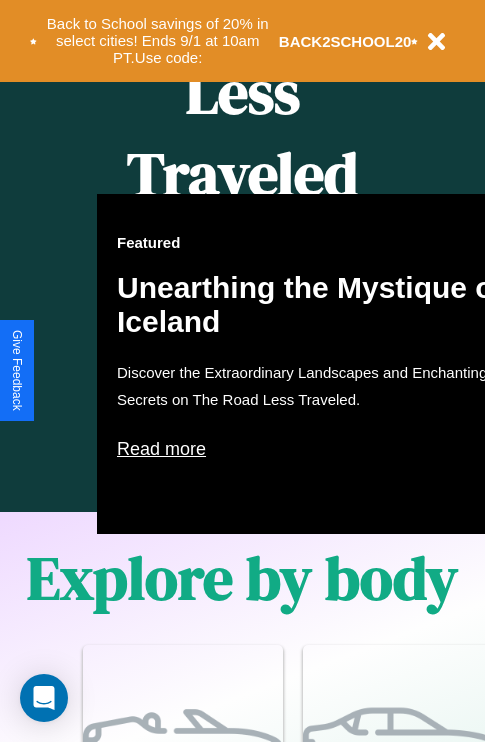 scroll, scrollTop: 817, scrollLeft: 0, axis: vertical 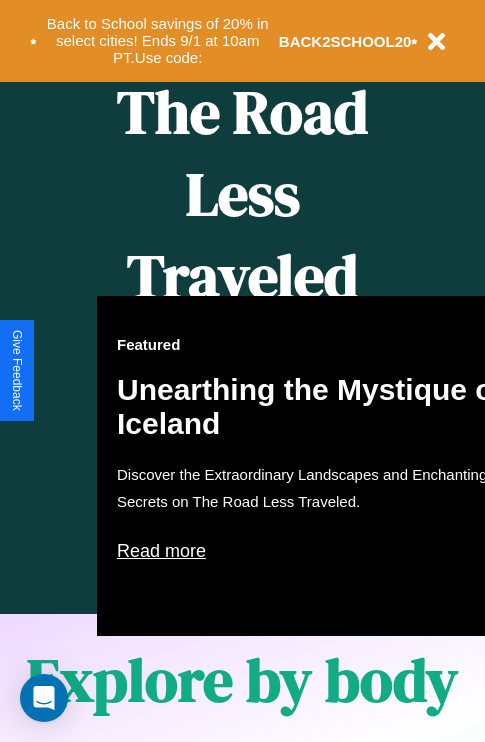 click on "Featured Unearthing the Mystique of Iceland Discover the Extraordinary Landscapes and Enchanting Secrets on The Road Less Traveled. Read more" at bounding box center [317, 466] 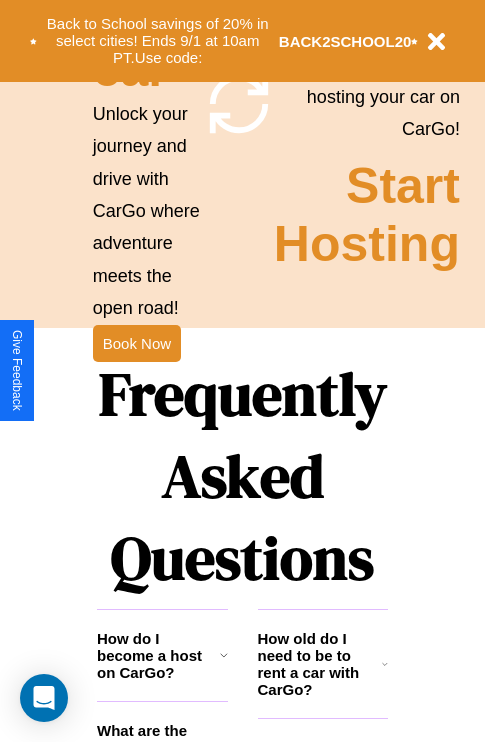 scroll, scrollTop: 1947, scrollLeft: 0, axis: vertical 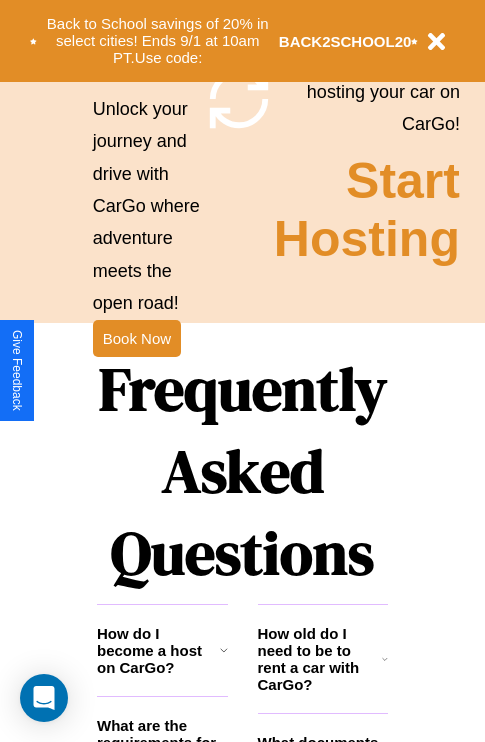 click on "Frequently Asked Questions" at bounding box center [242, 471] 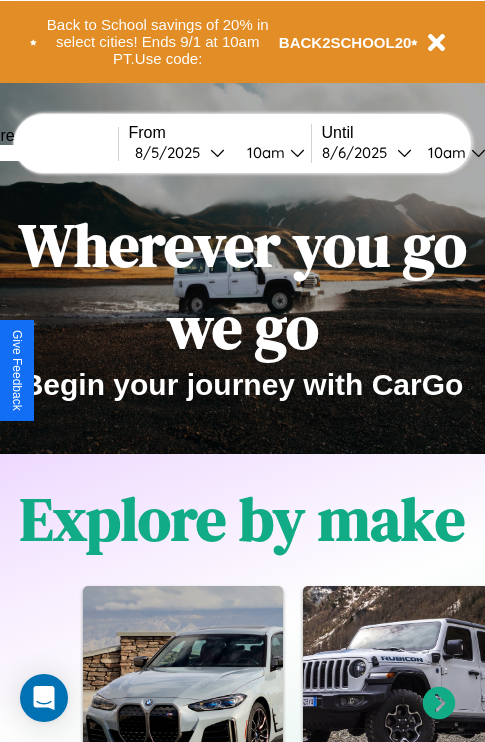scroll, scrollTop: 0, scrollLeft: 0, axis: both 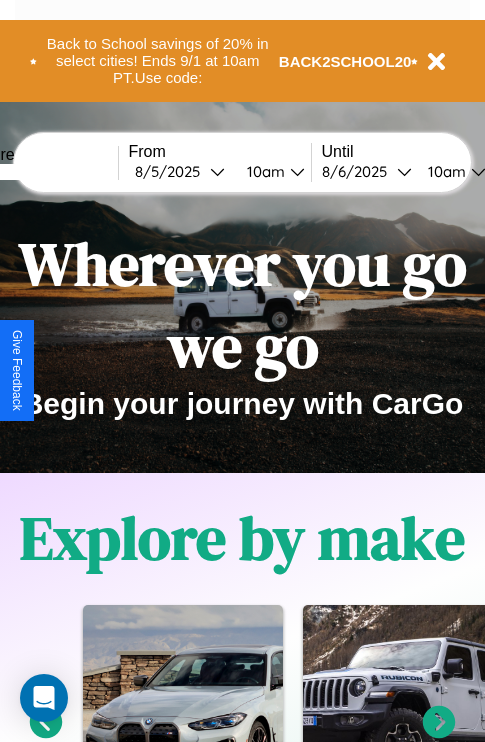 click at bounding box center (43, 172) 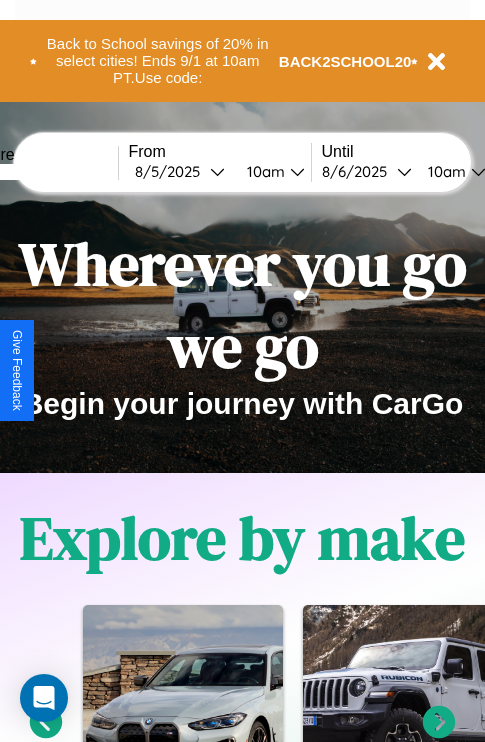 type on "*****" 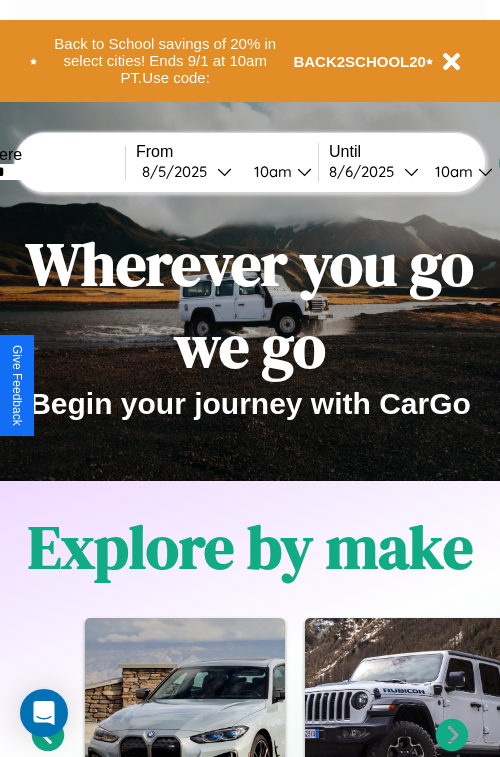 select on "*" 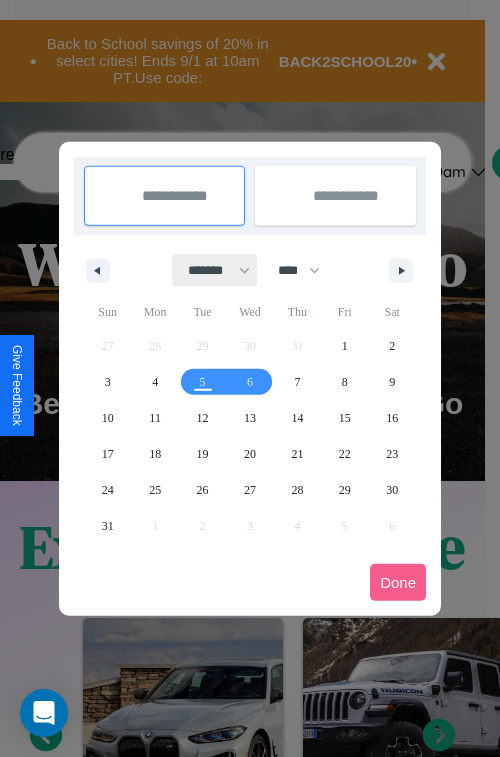 click on "******* ******** ***** ***** *** **** **** ****** ********* ******* ******** ********" at bounding box center (215, 270) 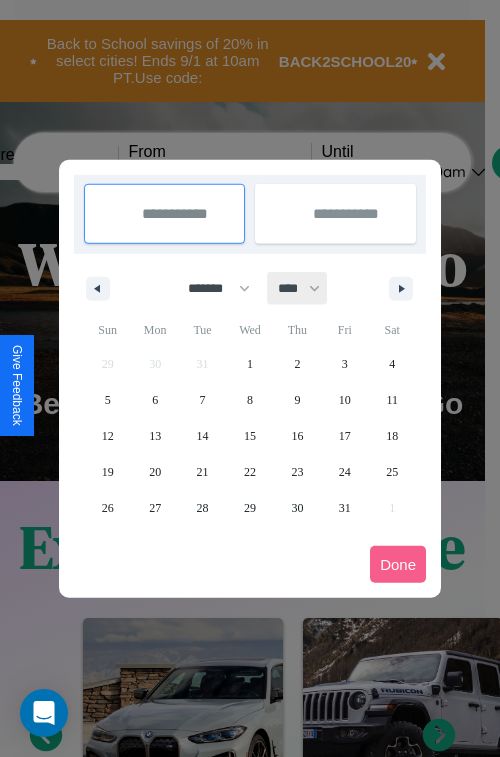 click on "**** **** **** **** **** **** **** **** **** **** **** **** **** **** **** **** **** **** **** **** **** **** **** **** **** **** **** **** **** **** **** **** **** **** **** **** **** **** **** **** **** **** **** **** **** **** **** **** **** **** **** **** **** **** **** **** **** **** **** **** **** **** **** **** **** **** **** **** **** **** **** **** **** **** **** **** **** **** **** **** **** **** **** **** **** **** **** **** **** **** **** **** **** **** **** **** **** **** **** **** **** **** **** **** **** **** **** **** **** **** **** **** **** **** **** **** **** **** **** **** ****" at bounding box center [298, 288] 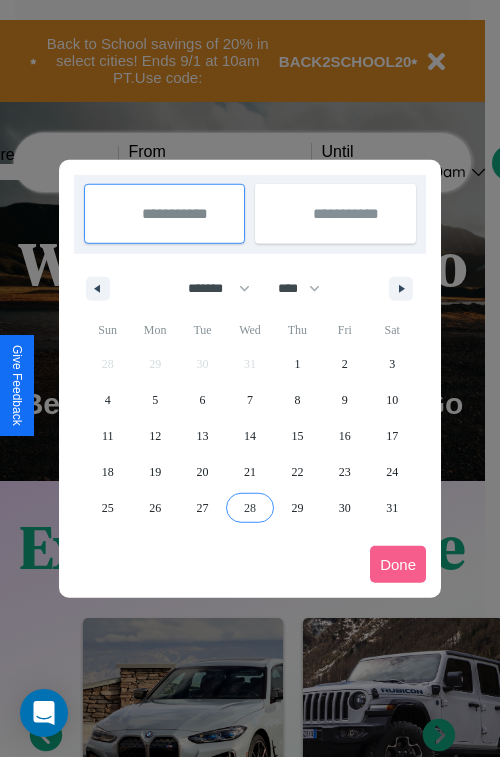 click on "28" at bounding box center (250, 508) 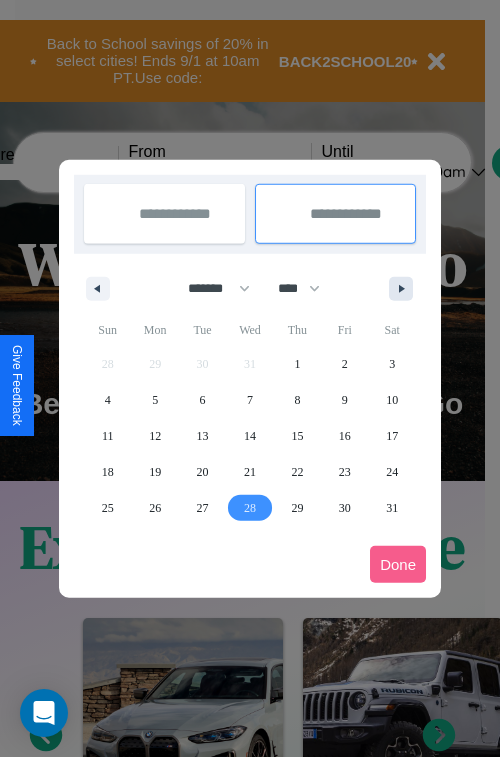 click at bounding box center (405, 289) 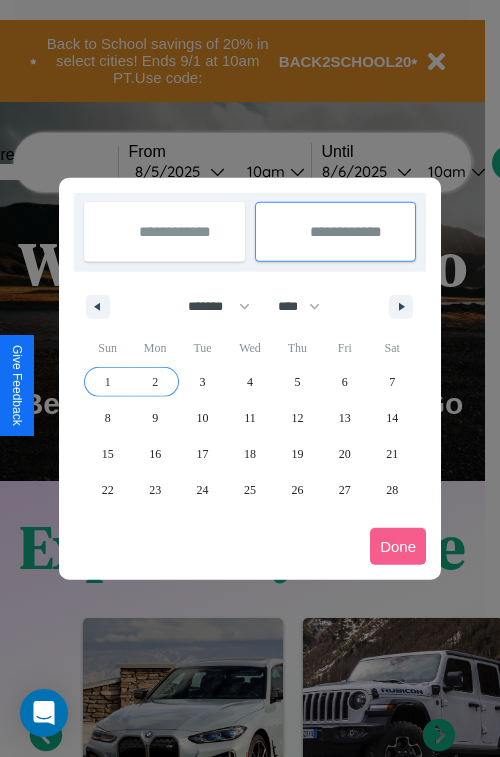 click on "2" at bounding box center [155, 382] 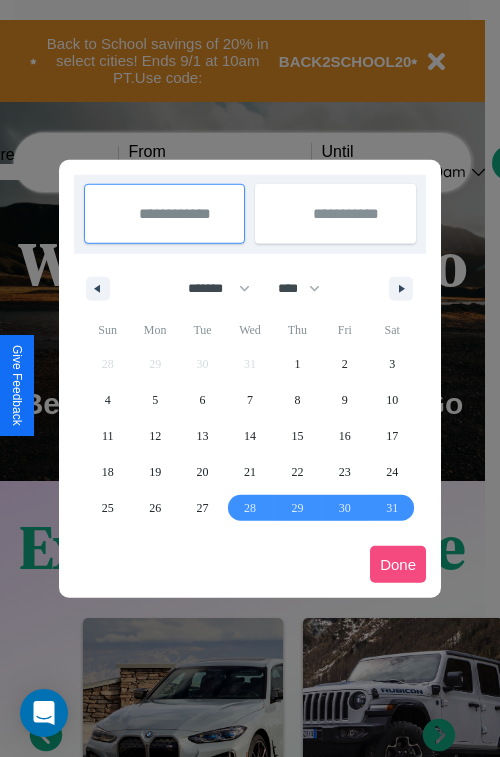 click on "Done" at bounding box center (398, 564) 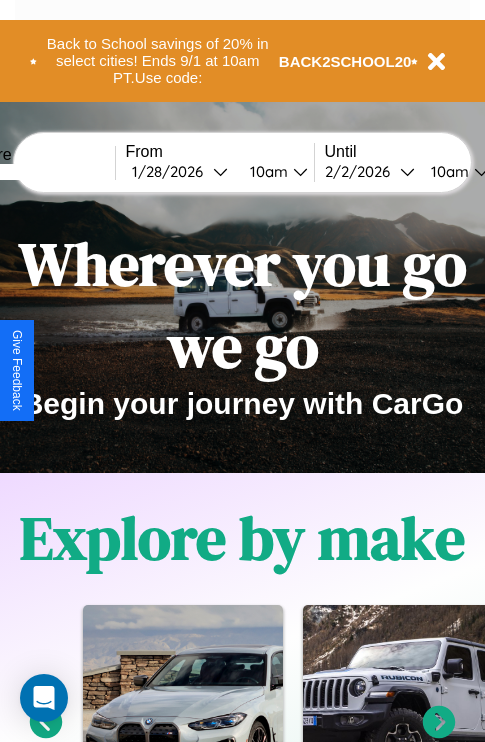 click on "10am" at bounding box center [266, 171] 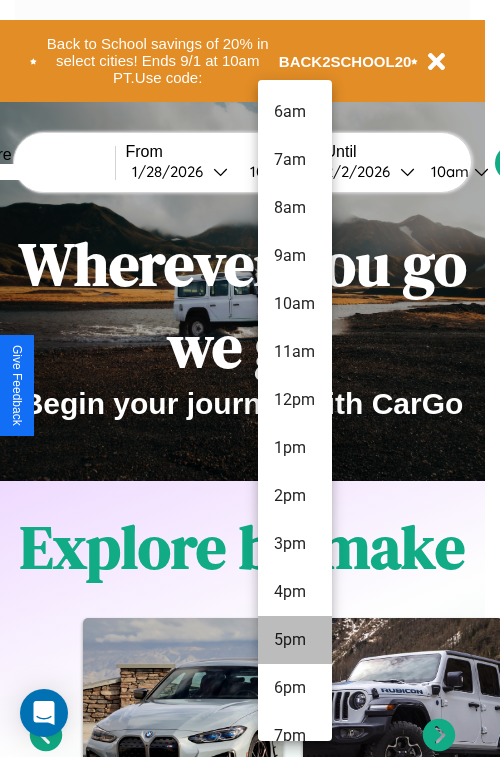 click on "5pm" at bounding box center (295, 640) 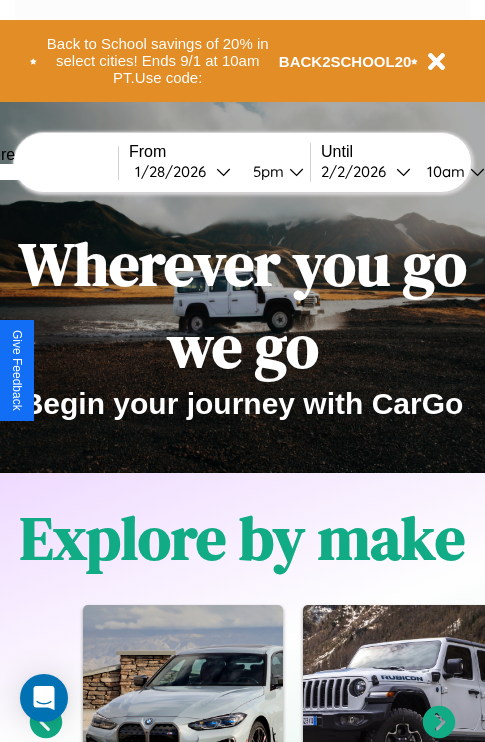 click on "10am" at bounding box center (443, 171) 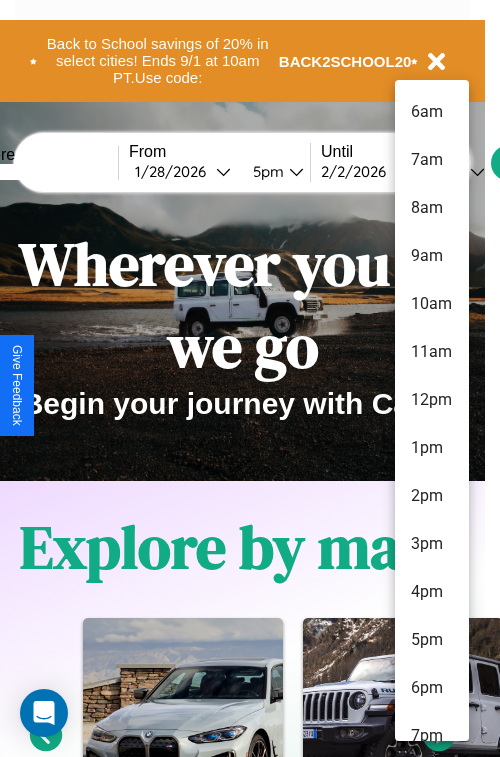 click on "5pm" at bounding box center (432, 640) 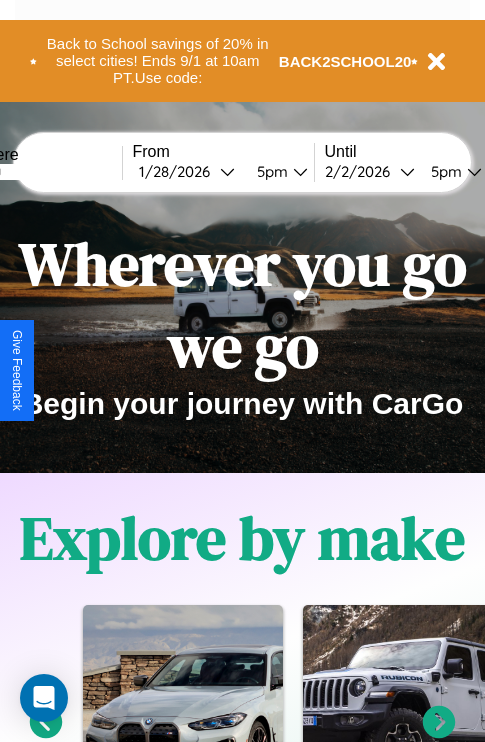 scroll, scrollTop: 0, scrollLeft: 65, axis: horizontal 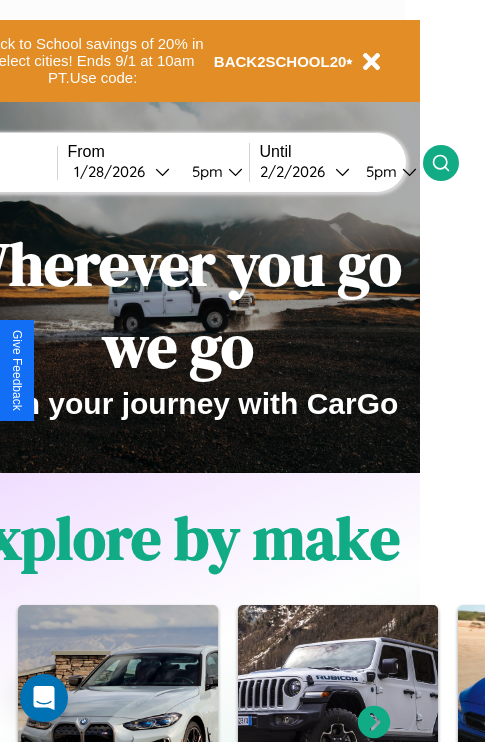 click 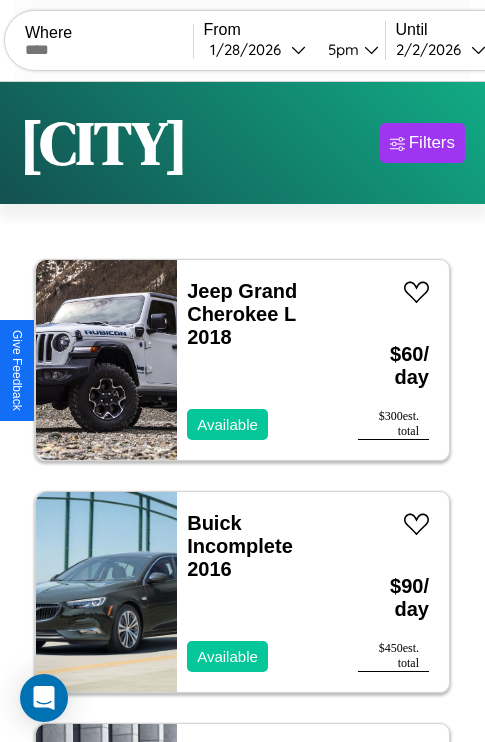 scroll, scrollTop: 95, scrollLeft: 0, axis: vertical 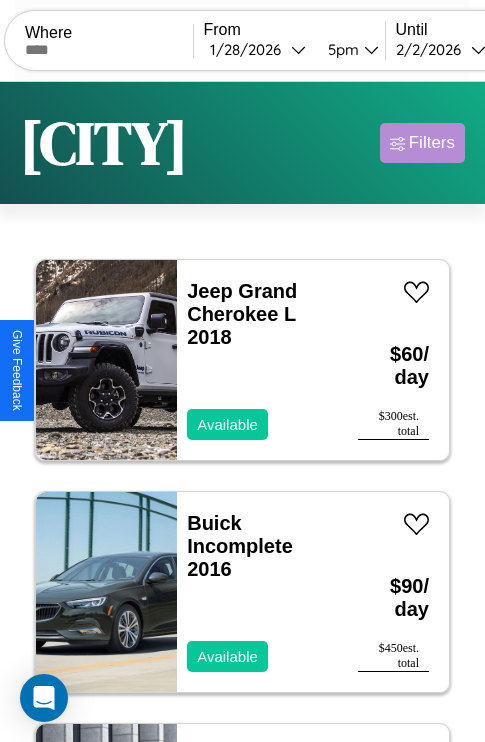 click on "Filters" at bounding box center (432, 143) 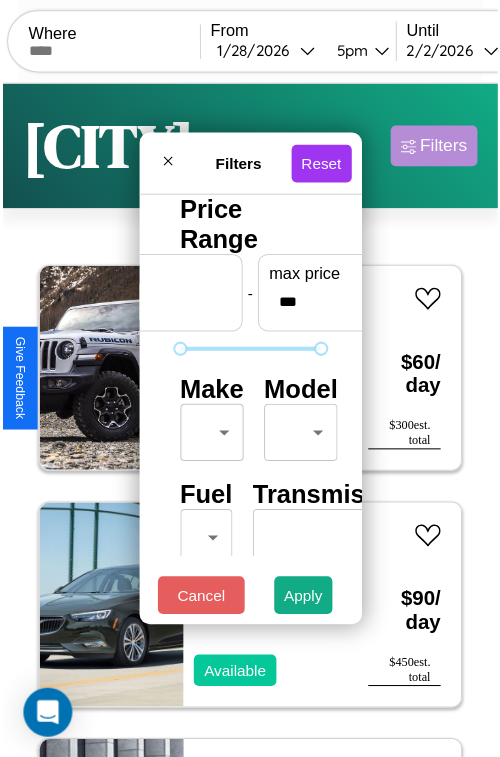 scroll, scrollTop: 59, scrollLeft: 0, axis: vertical 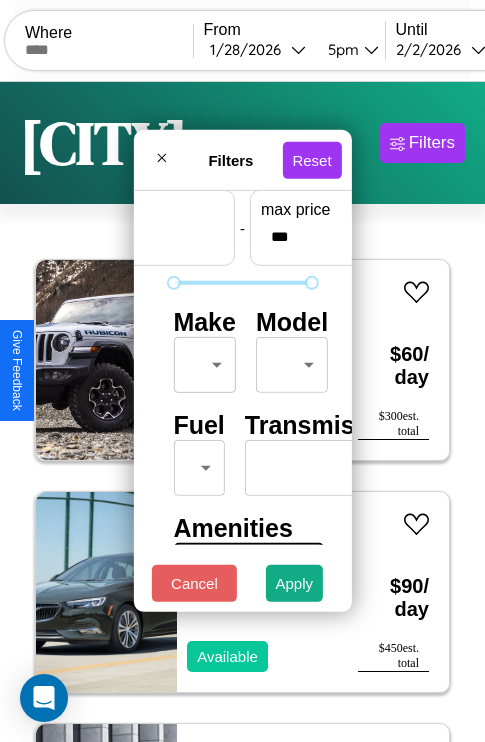 click on "CarGo Where From 1 / 28 / 2026 5pm Until 2 / 2 / 2026 5pm Become a Host Login Sign Up Perth Filters 39  cars in this area These cars can be picked up in this city. Jeep   Grand Cherokee L   2018 Available $ 60  / day $ 300  est. total Buick   Incomplete   2016 Available $ 90  / day $ 450  est. total Volvo   V40   2023 Available $ 150  / day $ 750  est. total Volkswagen   Cabrio   2021 Unavailable $ 170  / day $ 850  est. total Tesla   Model X   2016 Available $ 40  / day $ 200  est. total Honda   del Sol   2018 Available $ 180  / day $ 900  est. total Lamborghini   Diablo   2014 Available $ 80  / day $ 400  est. total Tesla   Model S   2014 Available $ 140  / day $ 700  est. total Lamborghini   Huracan   2017 Available $ 110  / day $ 550  est. total Lamborghini   Aventador   2018 Available $ 80  / day $ 400  est. total Acura   TL   2021 Available $ 90  / day $ 450  est. total Hummer   H3T   2021 Available $ 50  / day $ 250  est. total Volkswagen   Cabrio   2024 Available $ 170  / day $ 850  est. total   560" at bounding box center [242, 412] 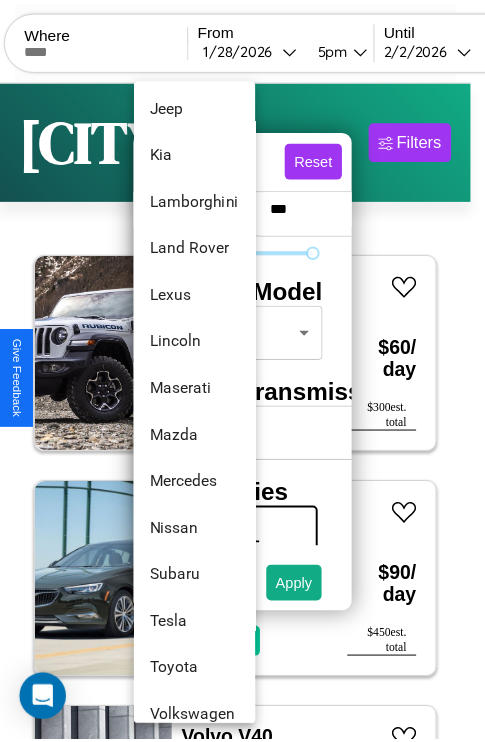 scroll, scrollTop: 1083, scrollLeft: 0, axis: vertical 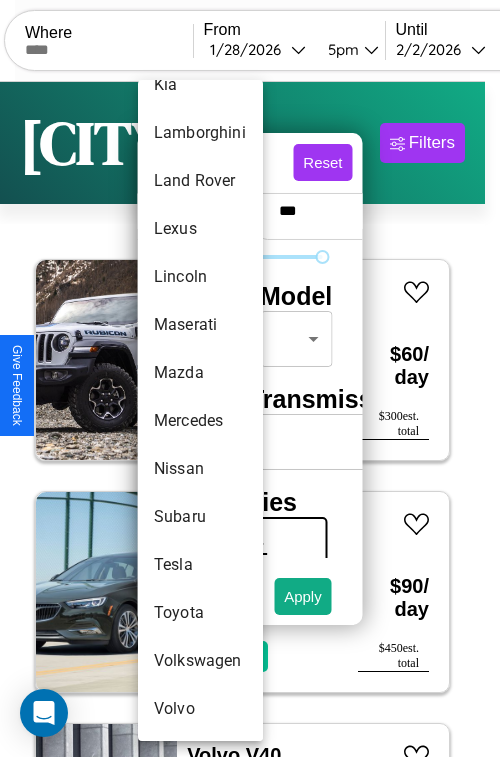 click on "Mercedes" at bounding box center (200, 421) 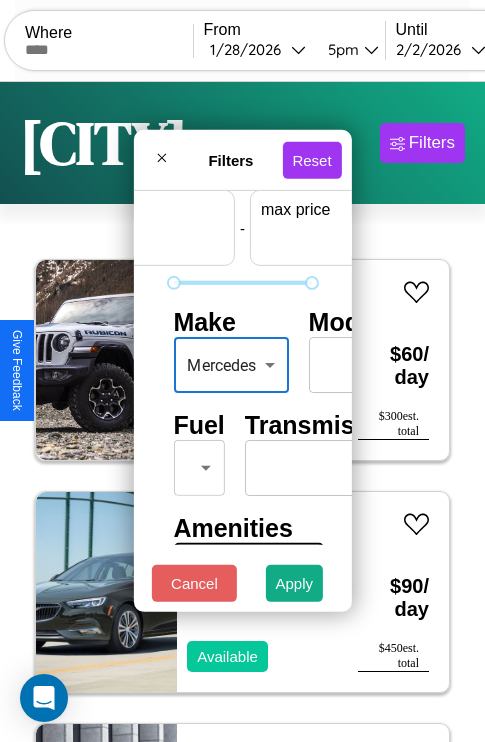 scroll, scrollTop: 59, scrollLeft: 124, axis: both 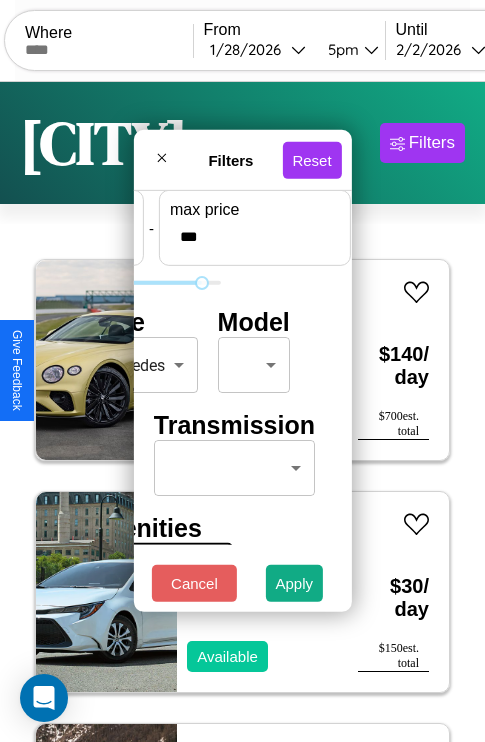 type on "***" 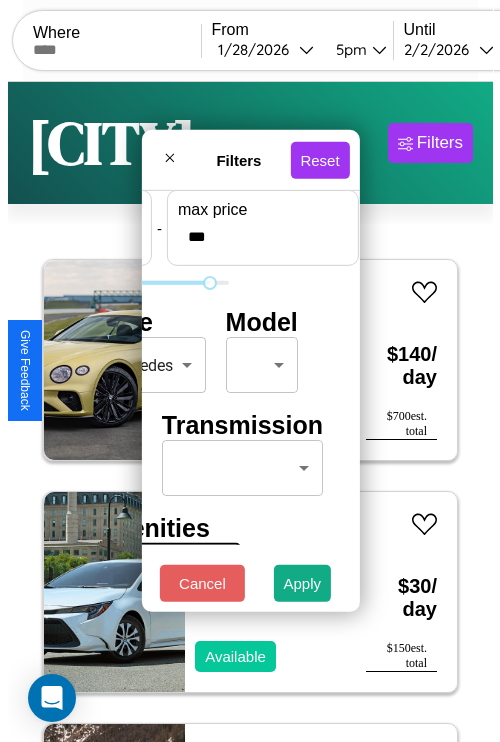 scroll, scrollTop: 59, scrollLeft: 0, axis: vertical 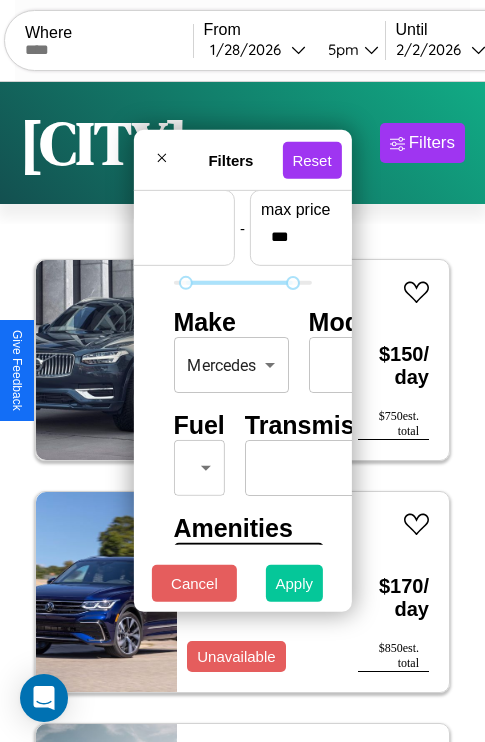 type on "**" 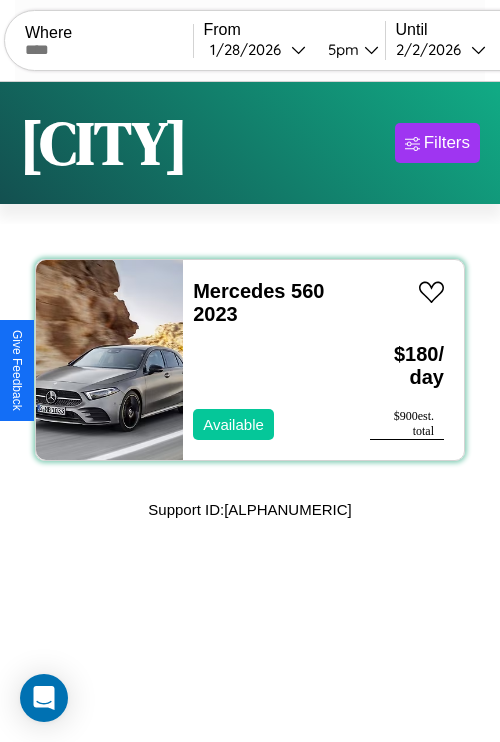 click on "Mercedes   560   2023 Available" at bounding box center (266, 360) 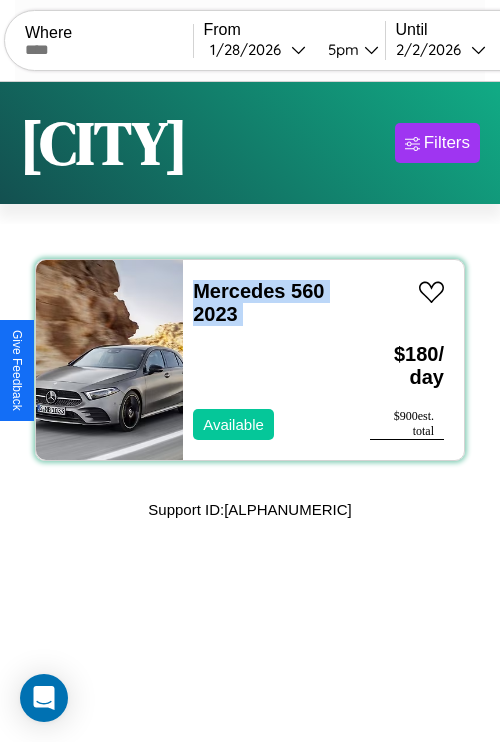 click on "Mercedes   560   2023 Available" at bounding box center [266, 360] 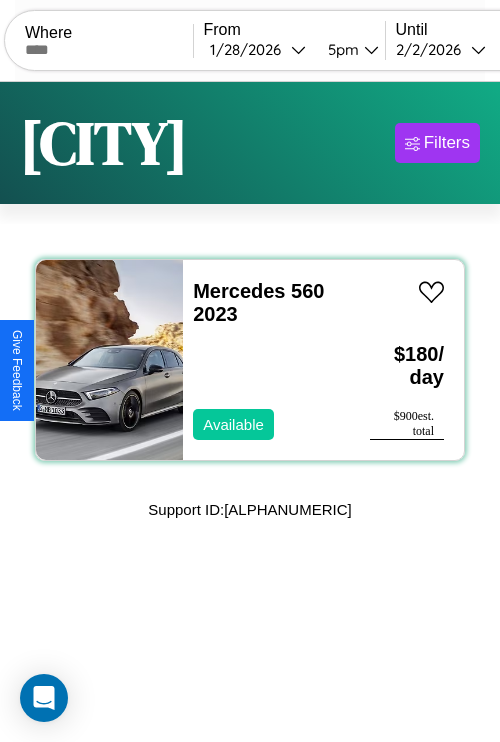 click on "Mercedes   560   2023 Available" at bounding box center (266, 360) 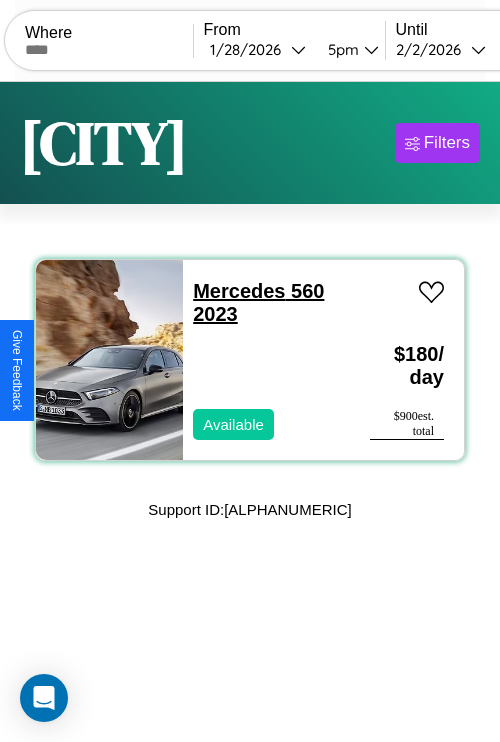 click on "Mercedes   560   2023" at bounding box center (258, 302) 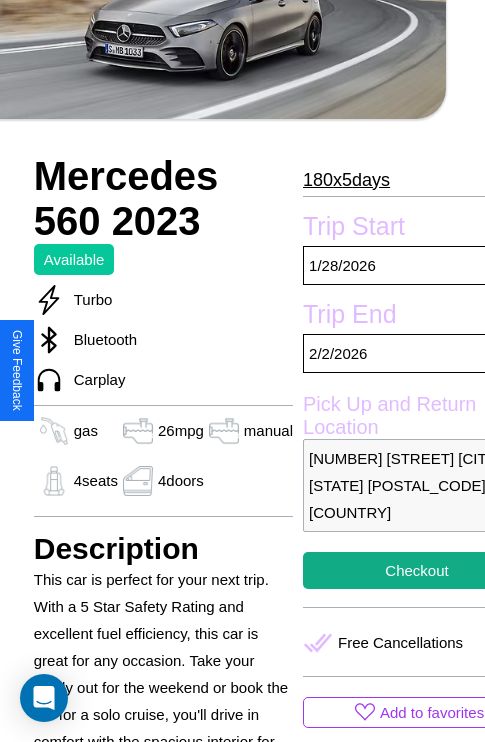 scroll, scrollTop: 407, scrollLeft: 68, axis: both 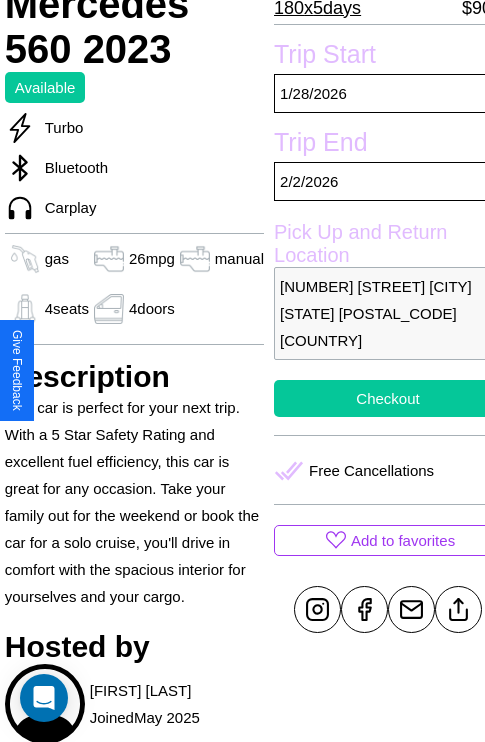 click on "Checkout" at bounding box center [388, 398] 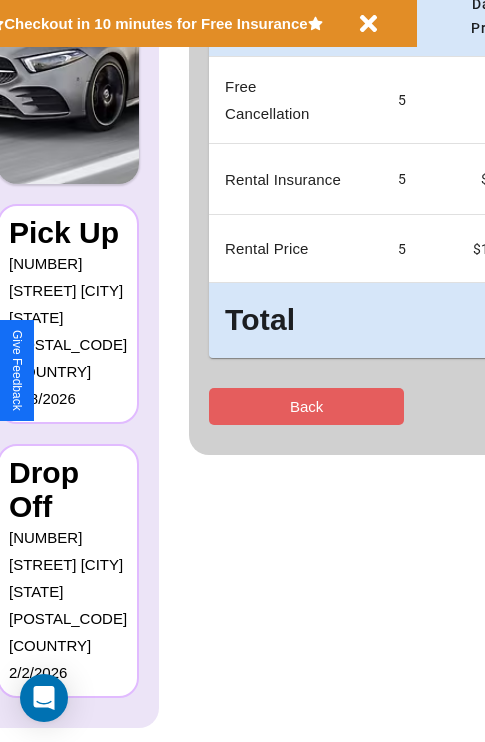 scroll, scrollTop: 0, scrollLeft: 0, axis: both 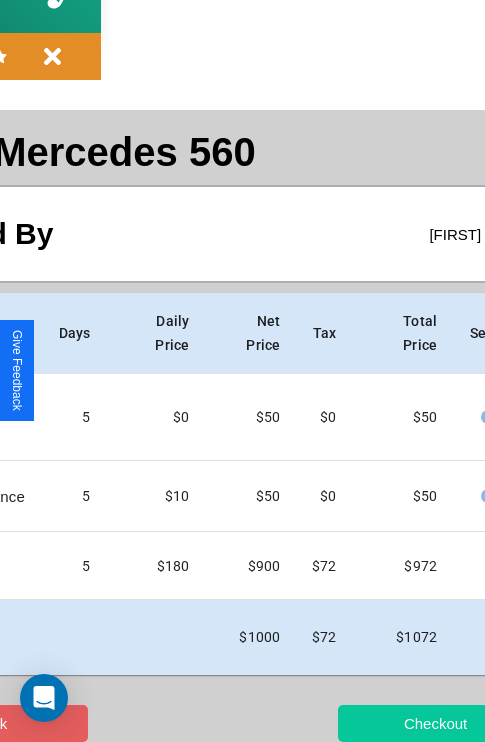 click on "Checkout" at bounding box center (435, 723) 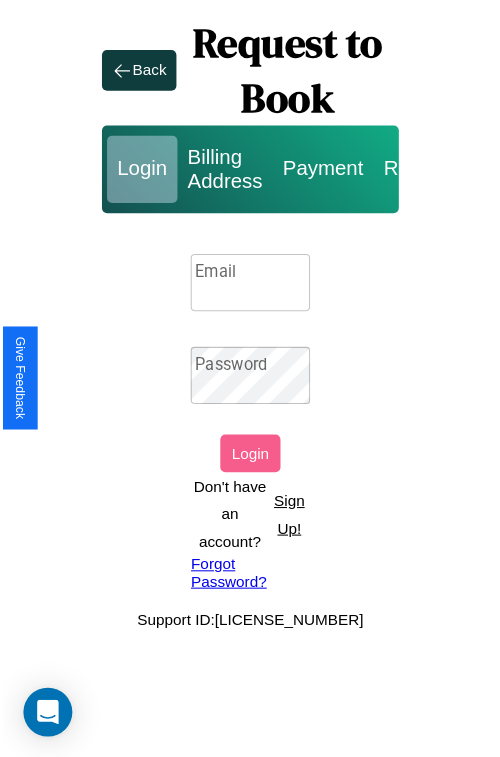 scroll, scrollTop: 0, scrollLeft: 0, axis: both 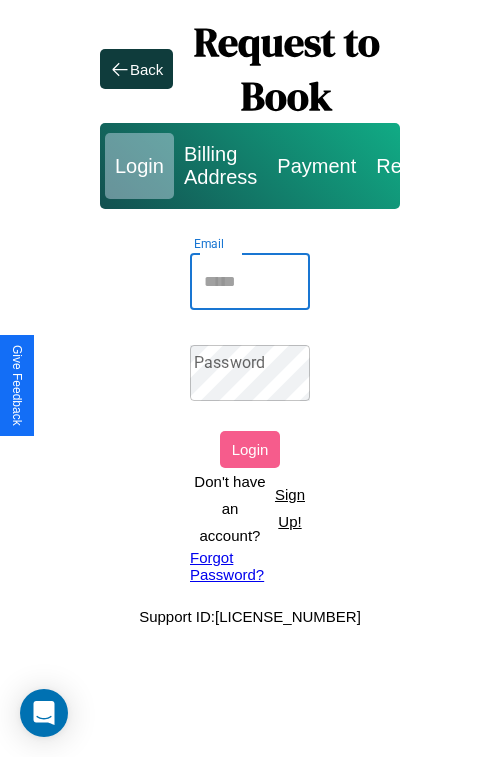 click on "Email" at bounding box center [250, 282] 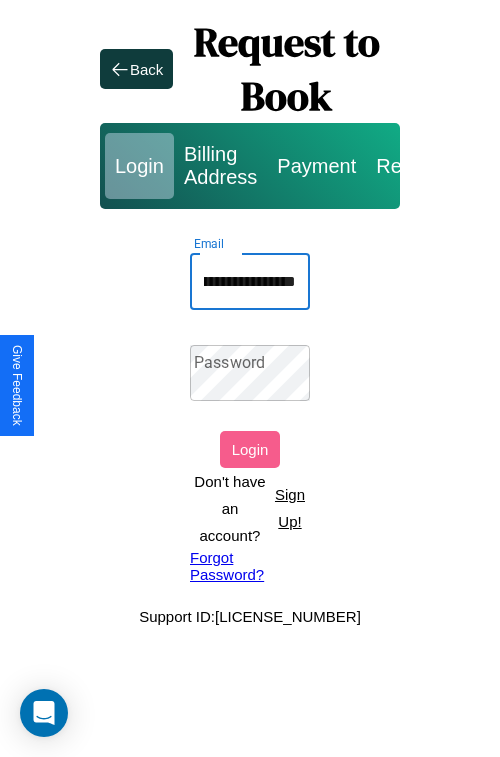 scroll, scrollTop: 0, scrollLeft: 83, axis: horizontal 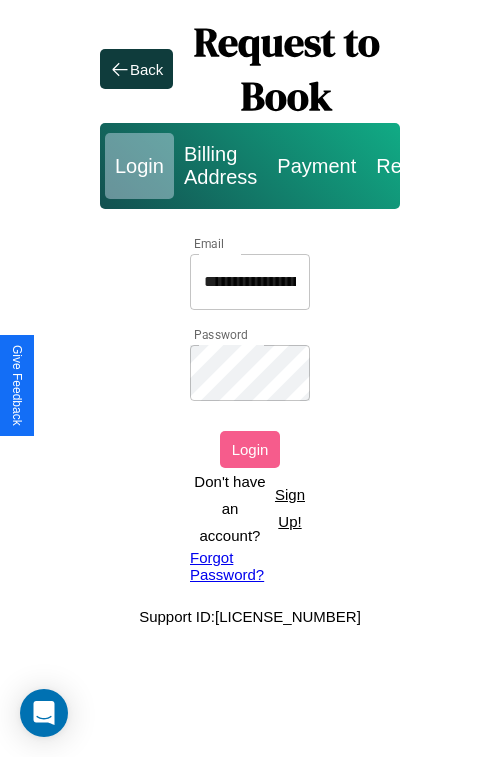 click on "Login" at bounding box center [250, 449] 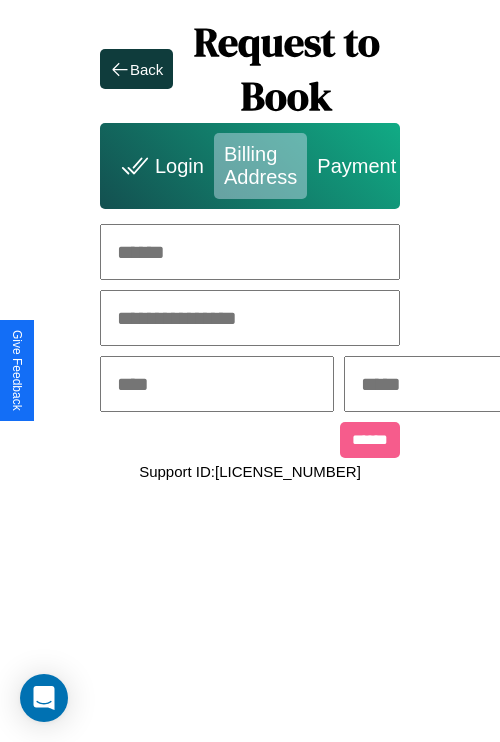 click at bounding box center (250, 252) 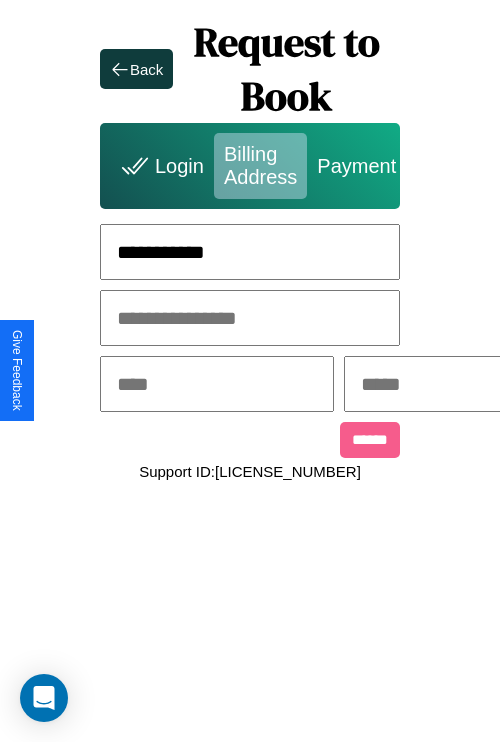 type on "**********" 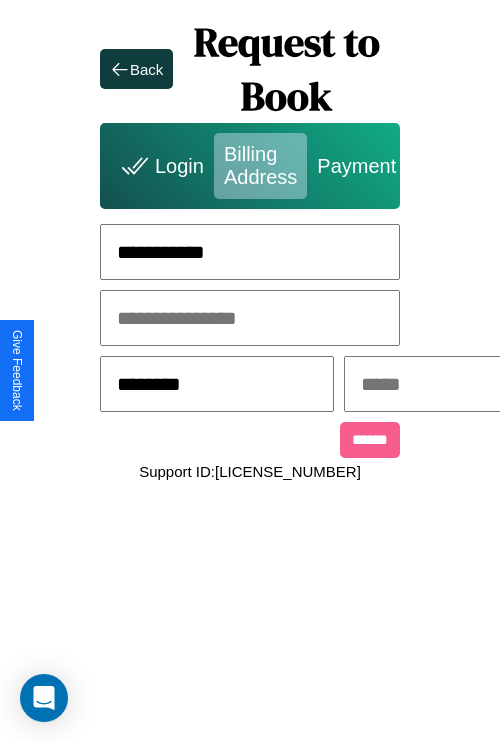 type on "********" 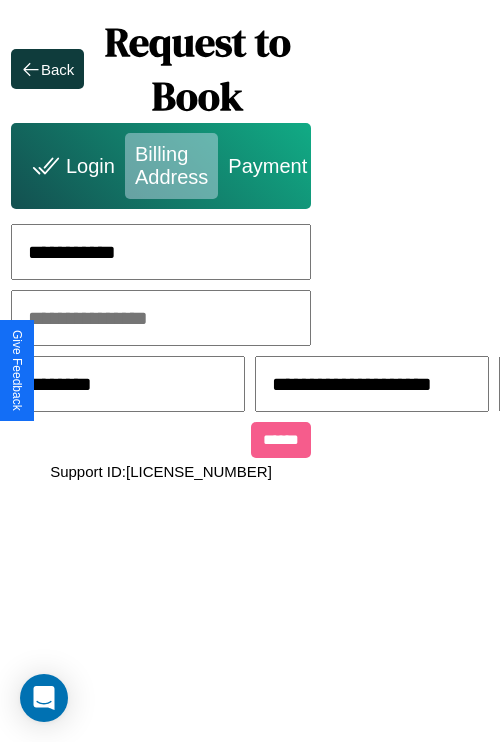 scroll, scrollTop: 0, scrollLeft: 517, axis: horizontal 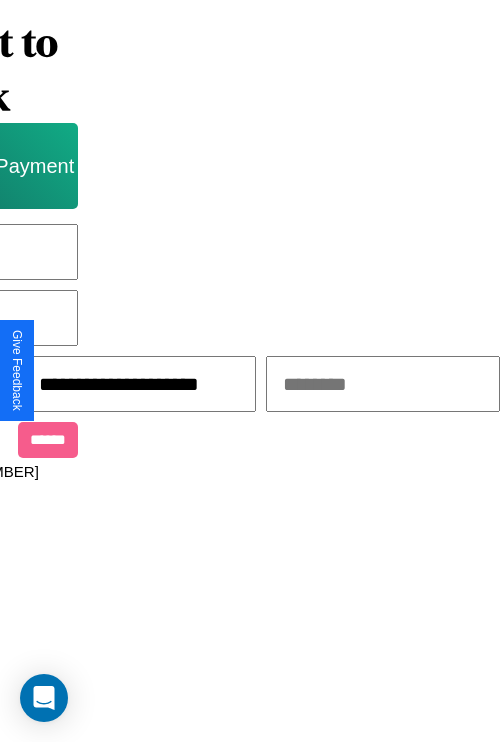type on "**********" 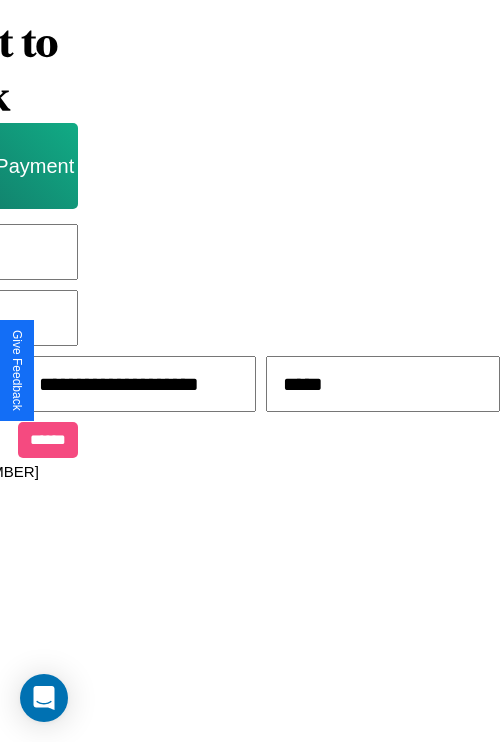 type on "*****" 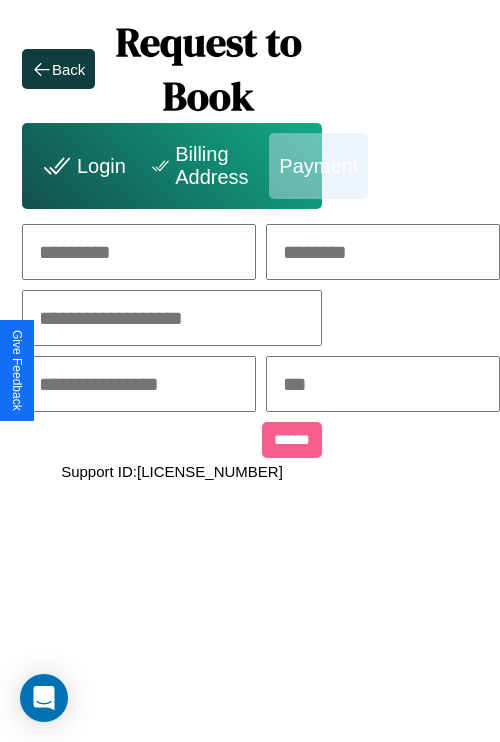 scroll, scrollTop: 0, scrollLeft: 208, axis: horizontal 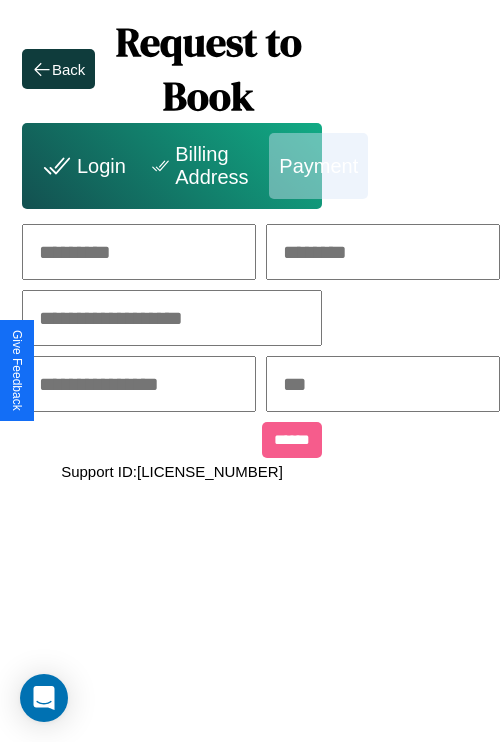 click at bounding box center [139, 252] 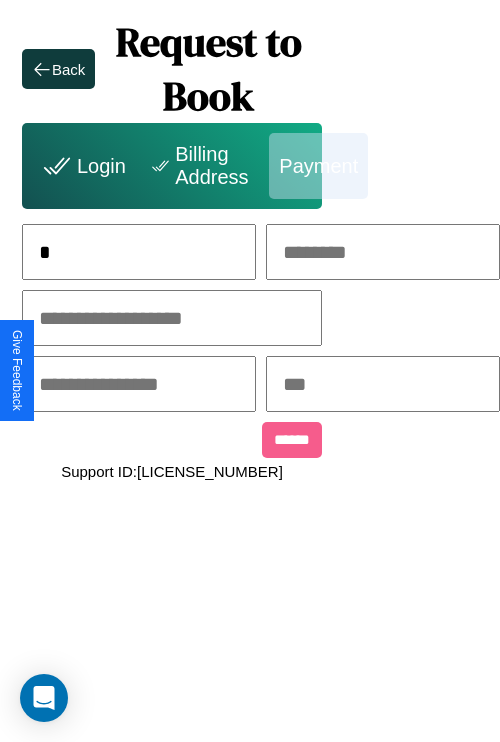 scroll, scrollTop: 0, scrollLeft: 132, axis: horizontal 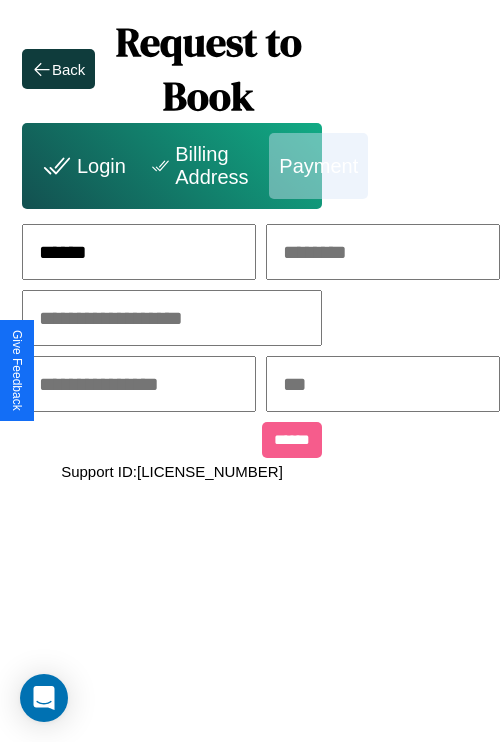 type on "******" 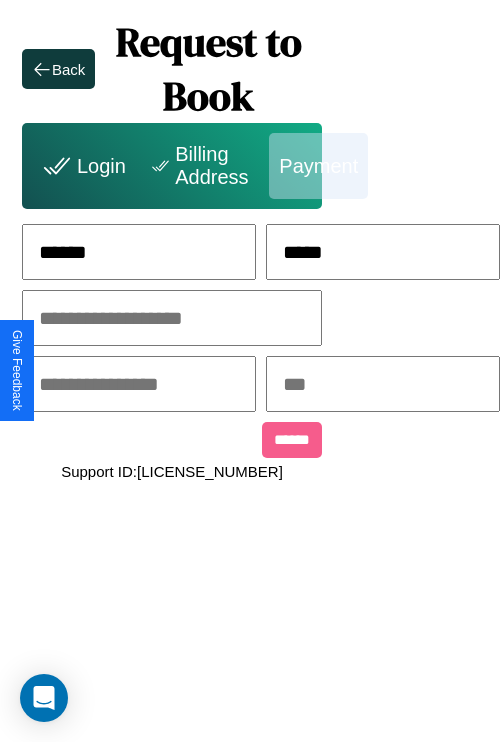 type on "*****" 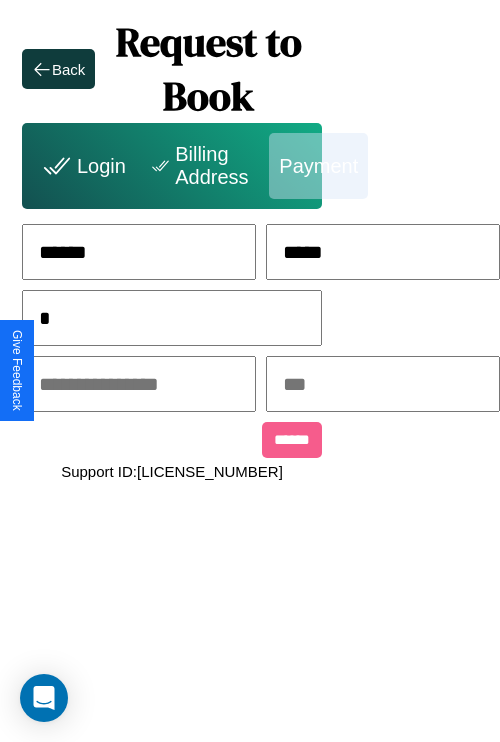 scroll, scrollTop: 0, scrollLeft: 128, axis: horizontal 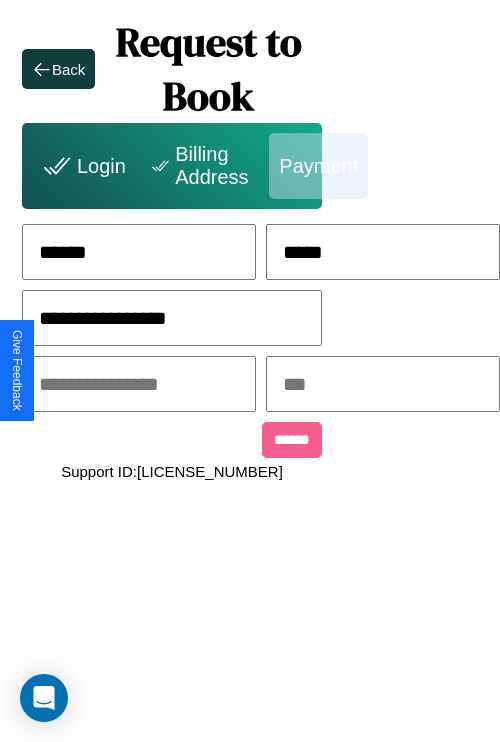 type on "**********" 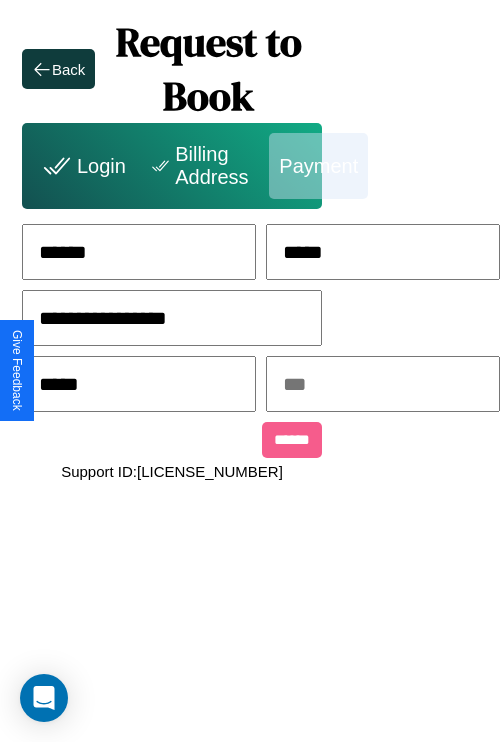 type on "*****" 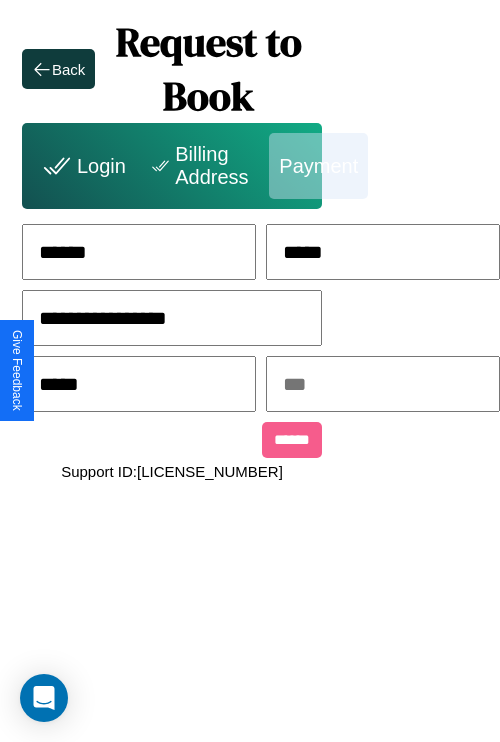 click at bounding box center [383, 384] 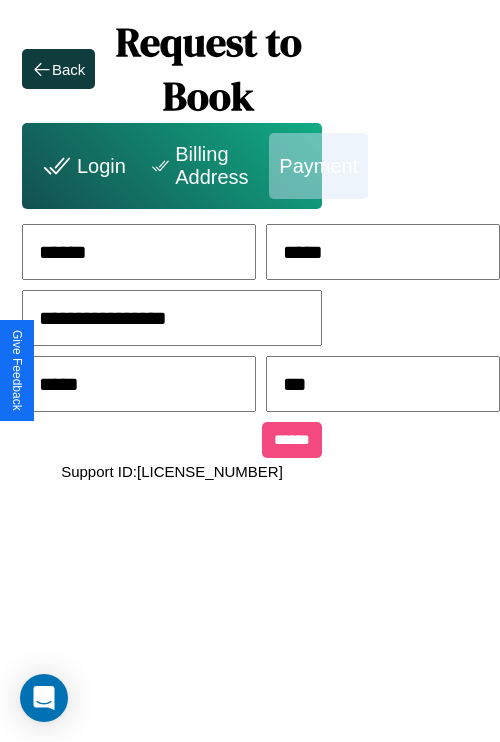 type on "***" 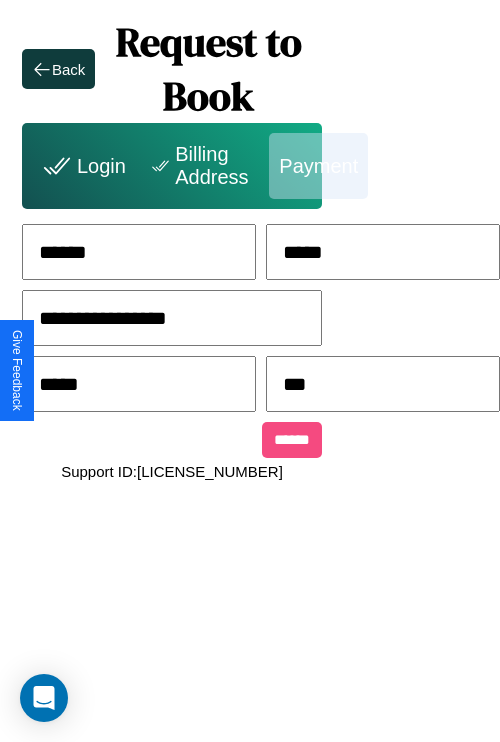 click on "******" at bounding box center [292, 440] 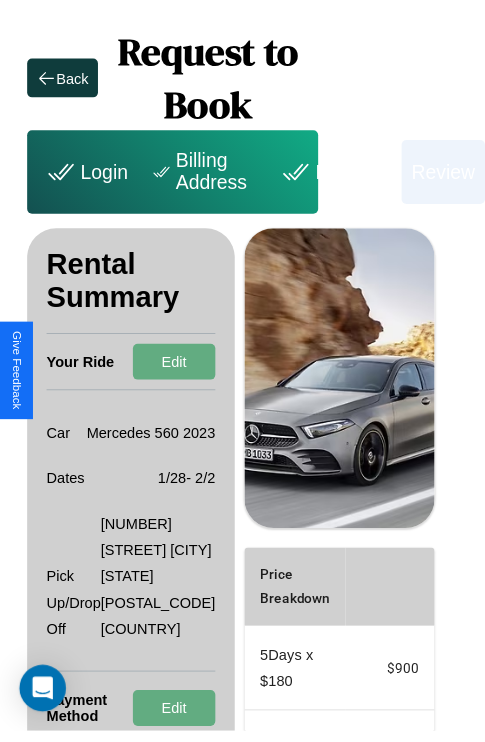 scroll, scrollTop: 0, scrollLeft: 72, axis: horizontal 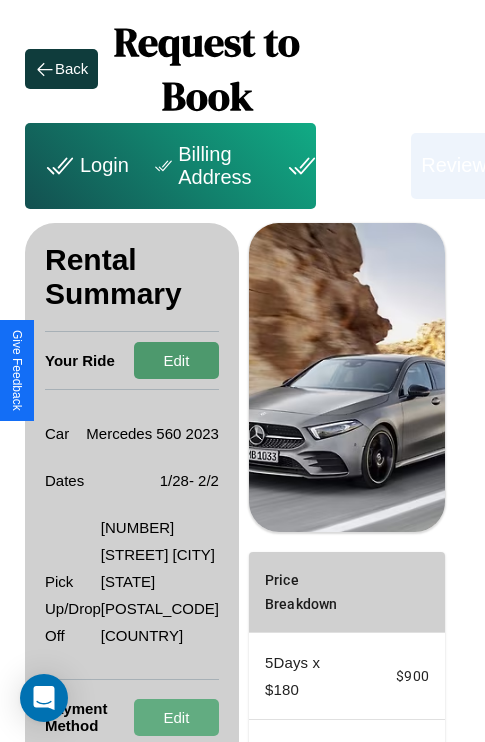 click on "Edit" at bounding box center [176, 360] 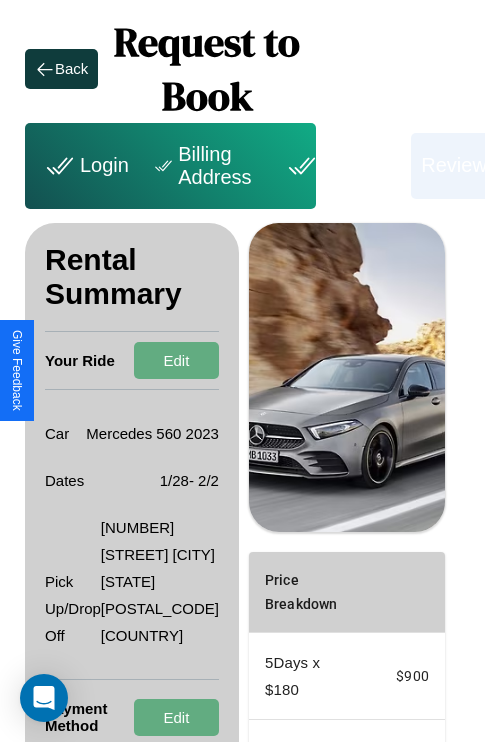 scroll, scrollTop: 382, scrollLeft: 72, axis: both 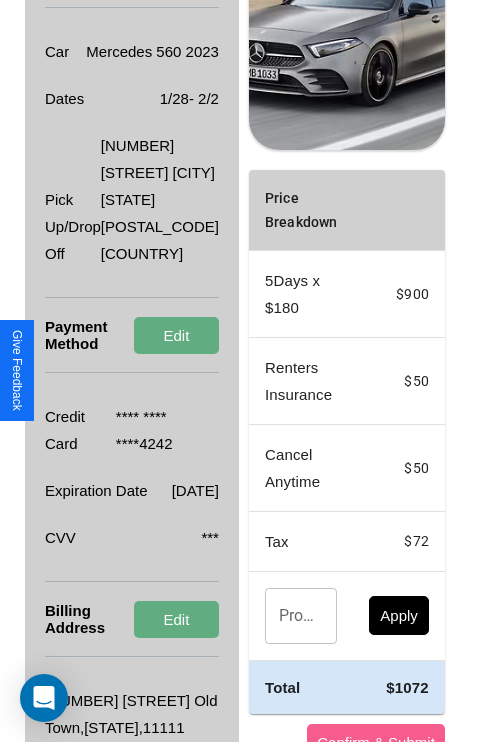 click on "Promo Code" at bounding box center (290, 616) 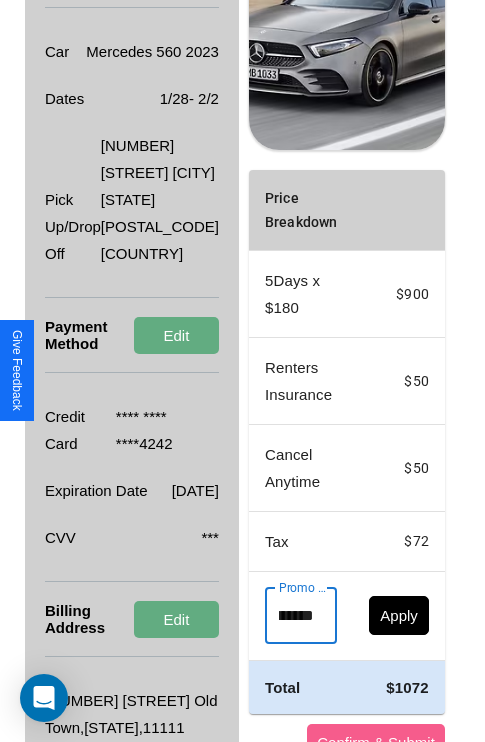 scroll, scrollTop: 0, scrollLeft: 96, axis: horizontal 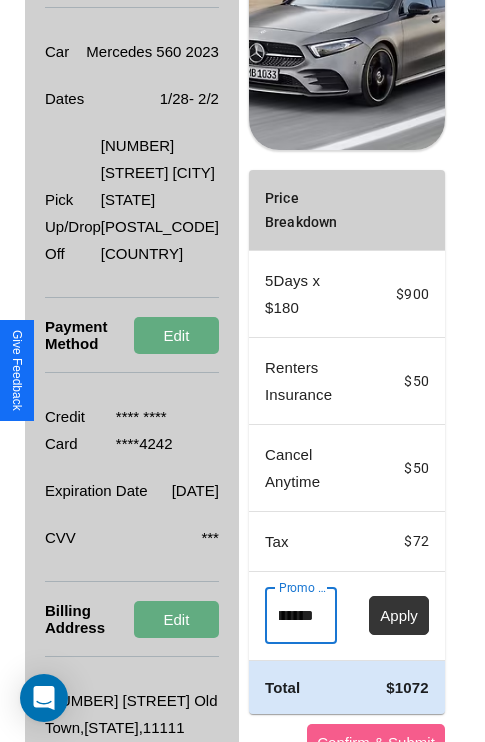 type on "**********" 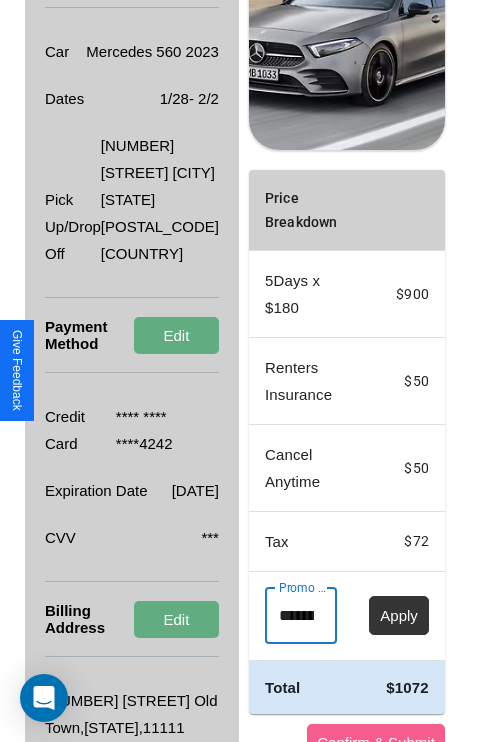 click on "Apply" at bounding box center [399, 615] 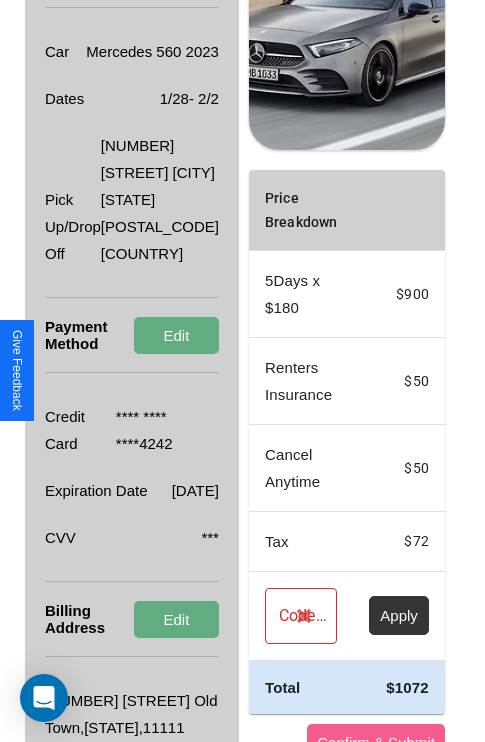 scroll, scrollTop: 536, scrollLeft: 72, axis: both 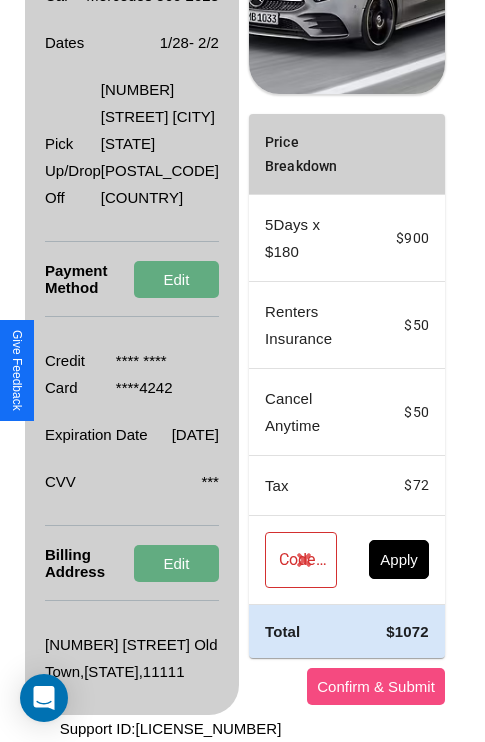 click on "Confirm & Submit" at bounding box center (376, 686) 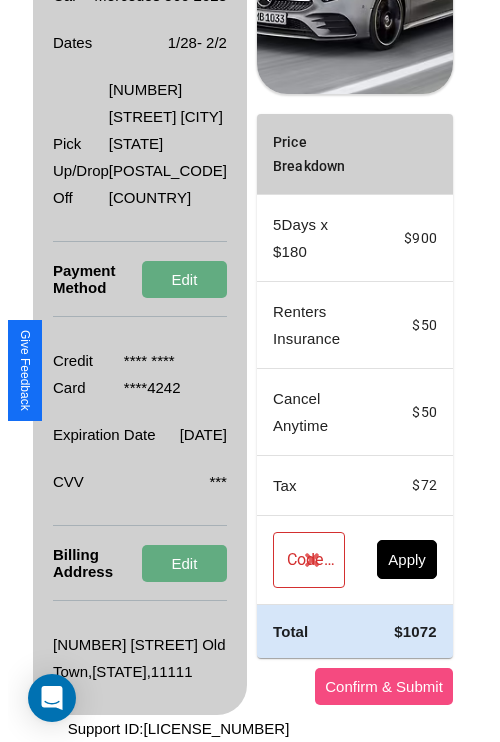 scroll, scrollTop: 0, scrollLeft: 72, axis: horizontal 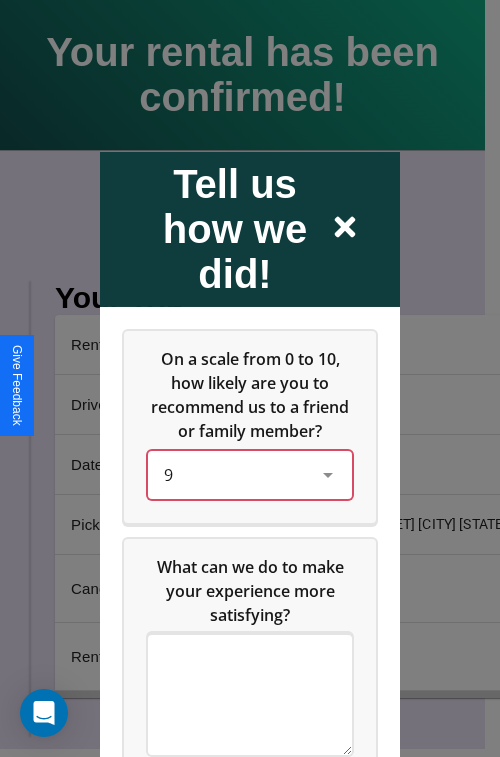 click on "9" at bounding box center [234, 474] 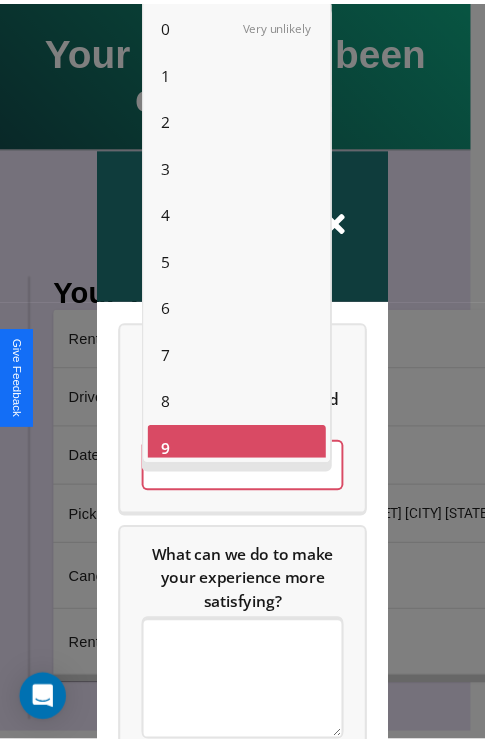 scroll, scrollTop: 14, scrollLeft: 0, axis: vertical 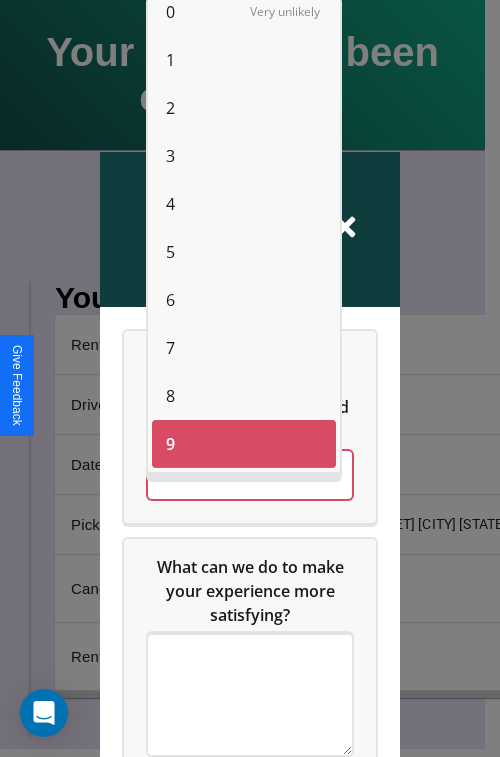 click on "2" at bounding box center [170, 108] 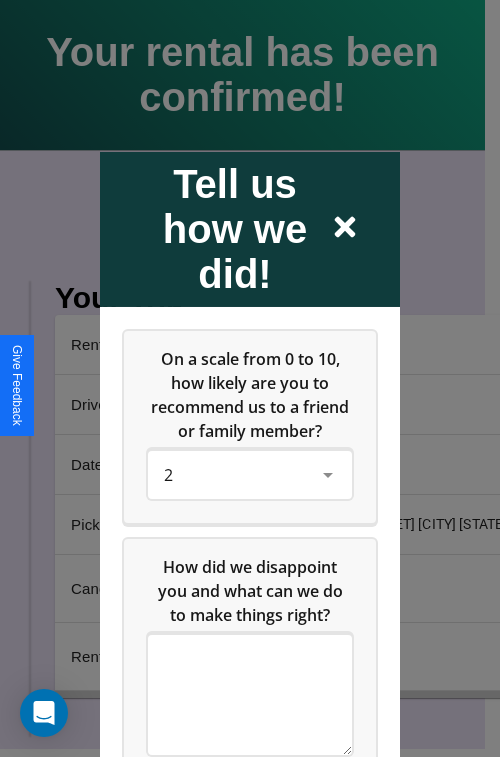 click 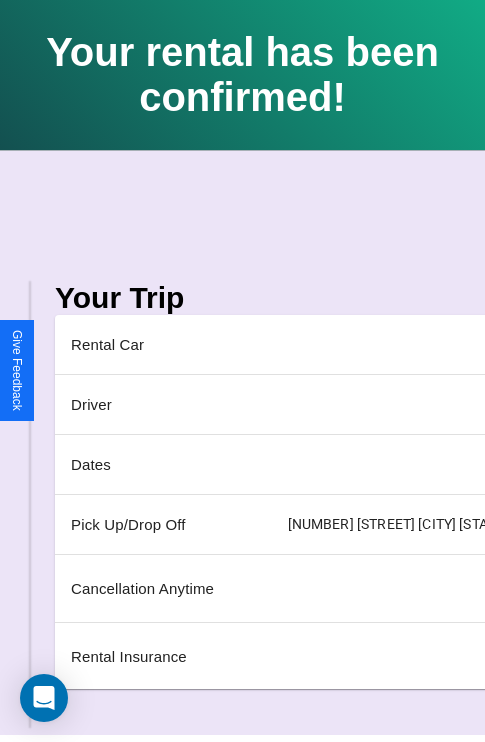 scroll, scrollTop: 0, scrollLeft: 235, axis: horizontal 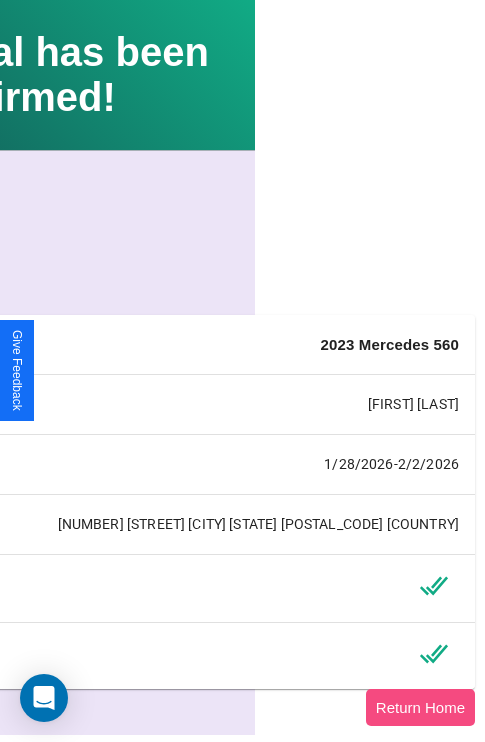 click on "Return Home" at bounding box center (420, 707) 